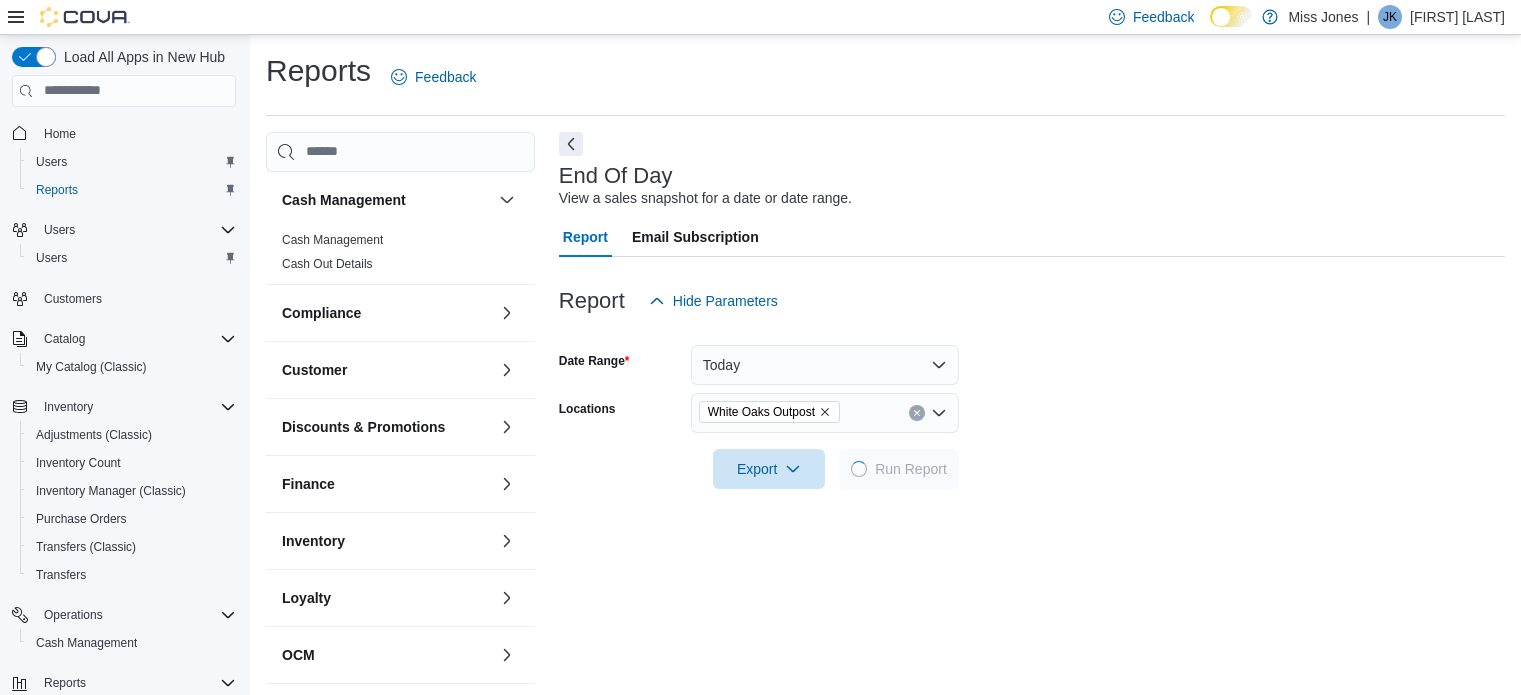 scroll, scrollTop: 0, scrollLeft: 0, axis: both 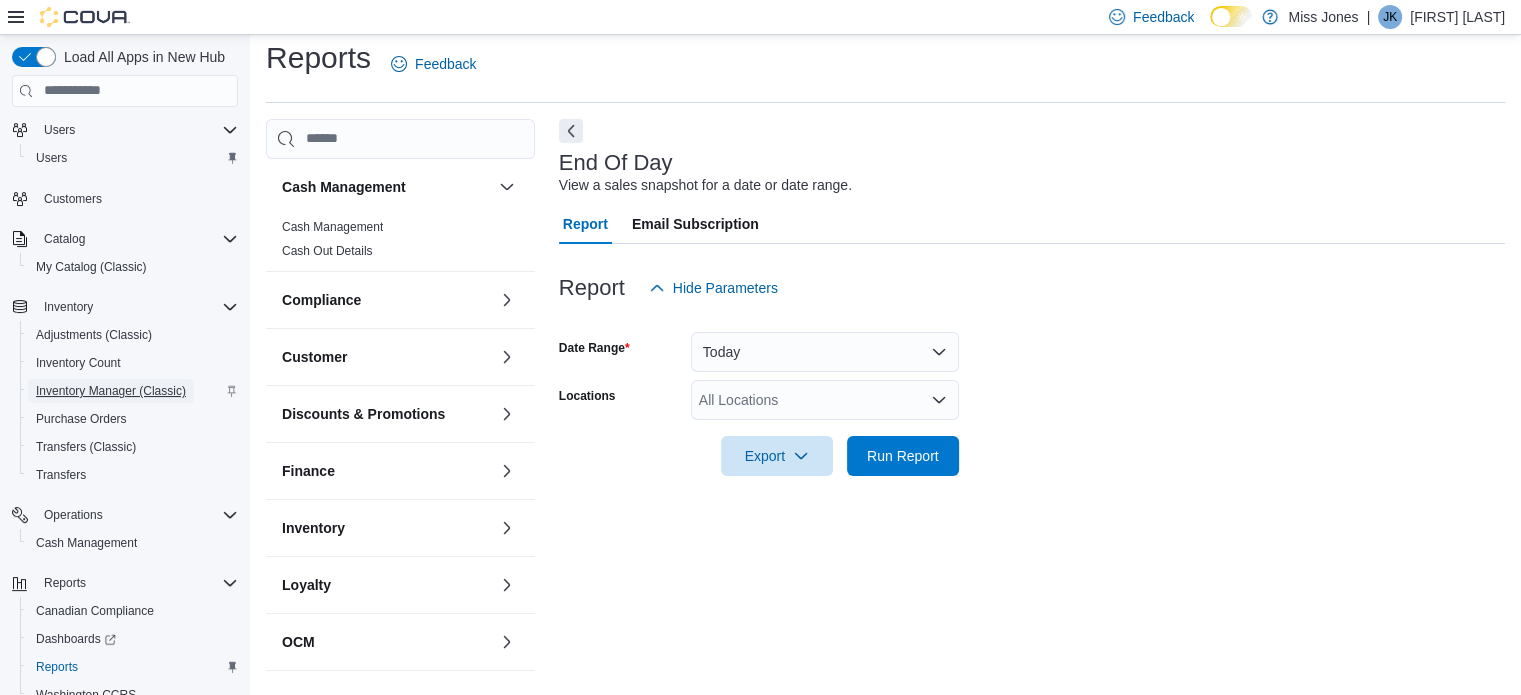 click on "Inventory Manager (Classic)" at bounding box center (111, 391) 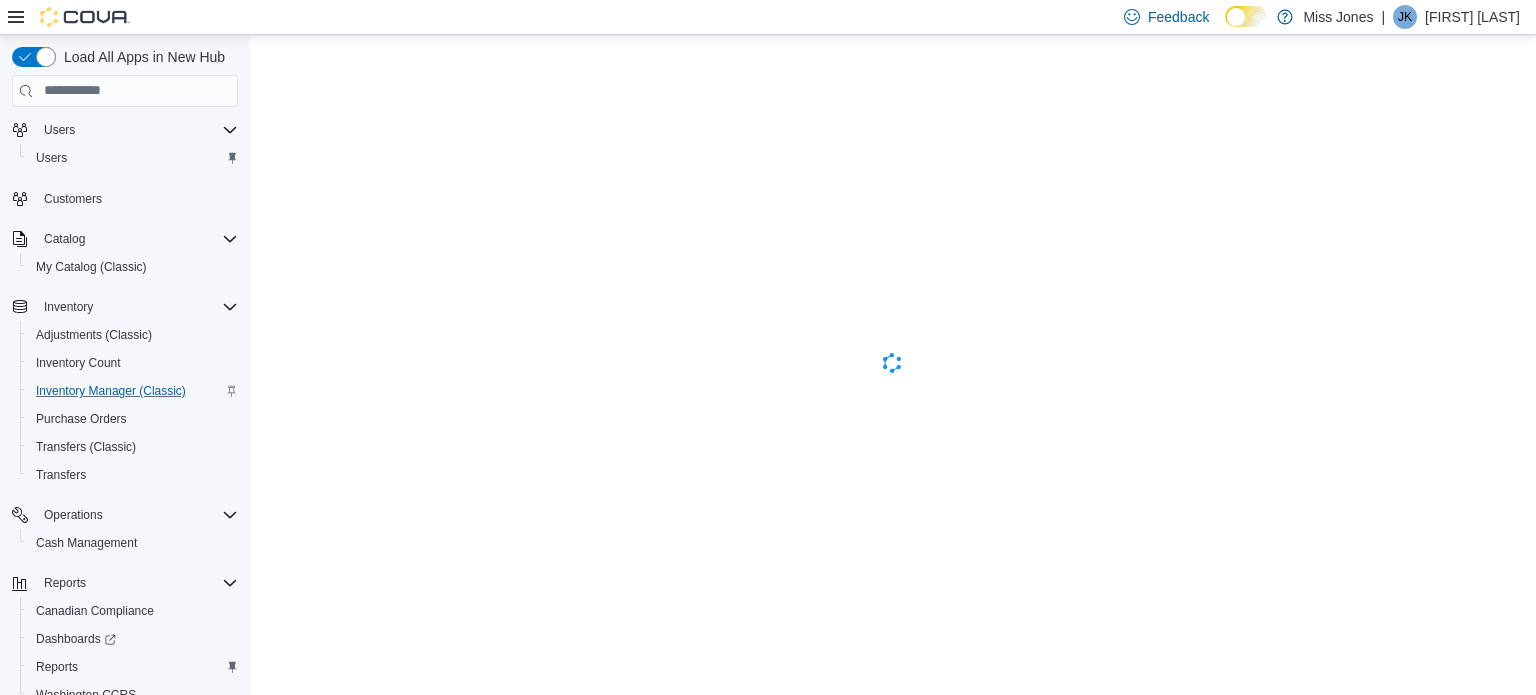 scroll, scrollTop: 0, scrollLeft: 0, axis: both 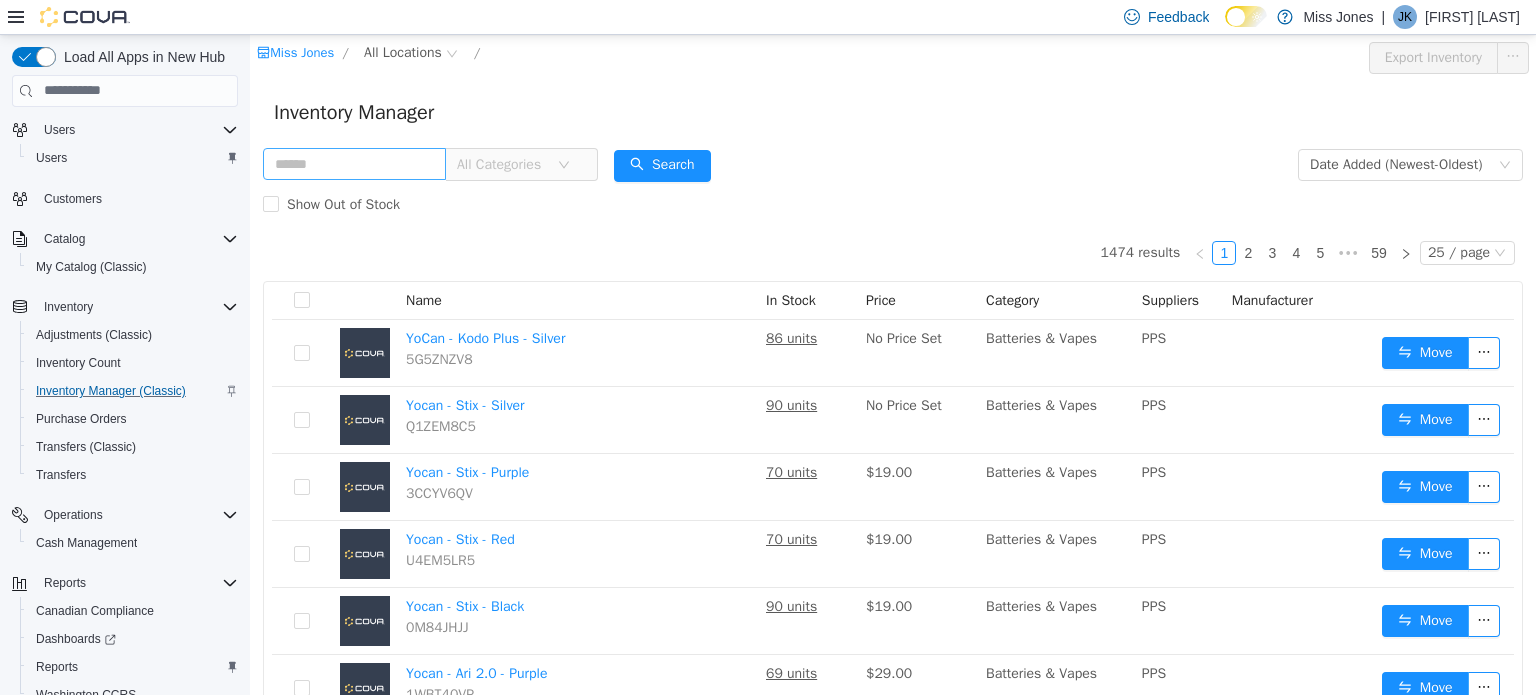 click at bounding box center (354, 163) 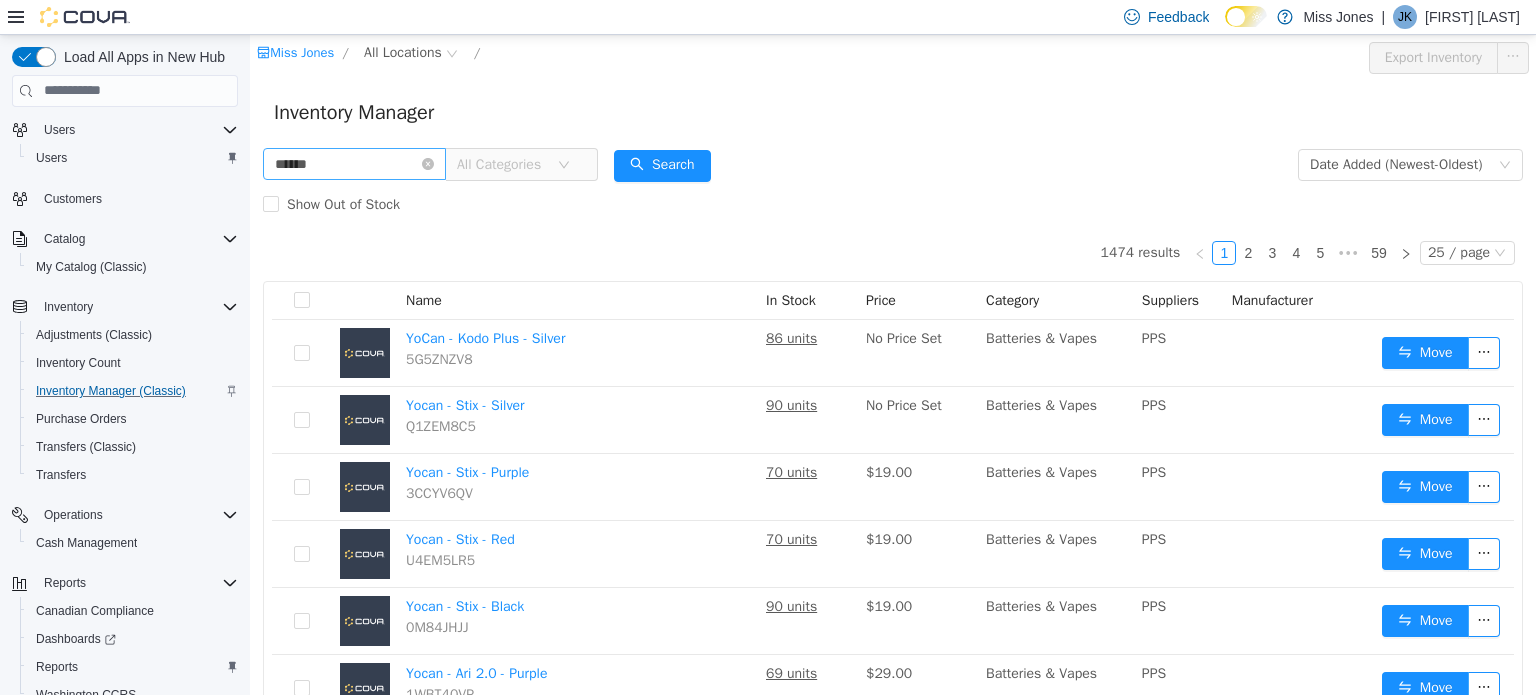 type on "******" 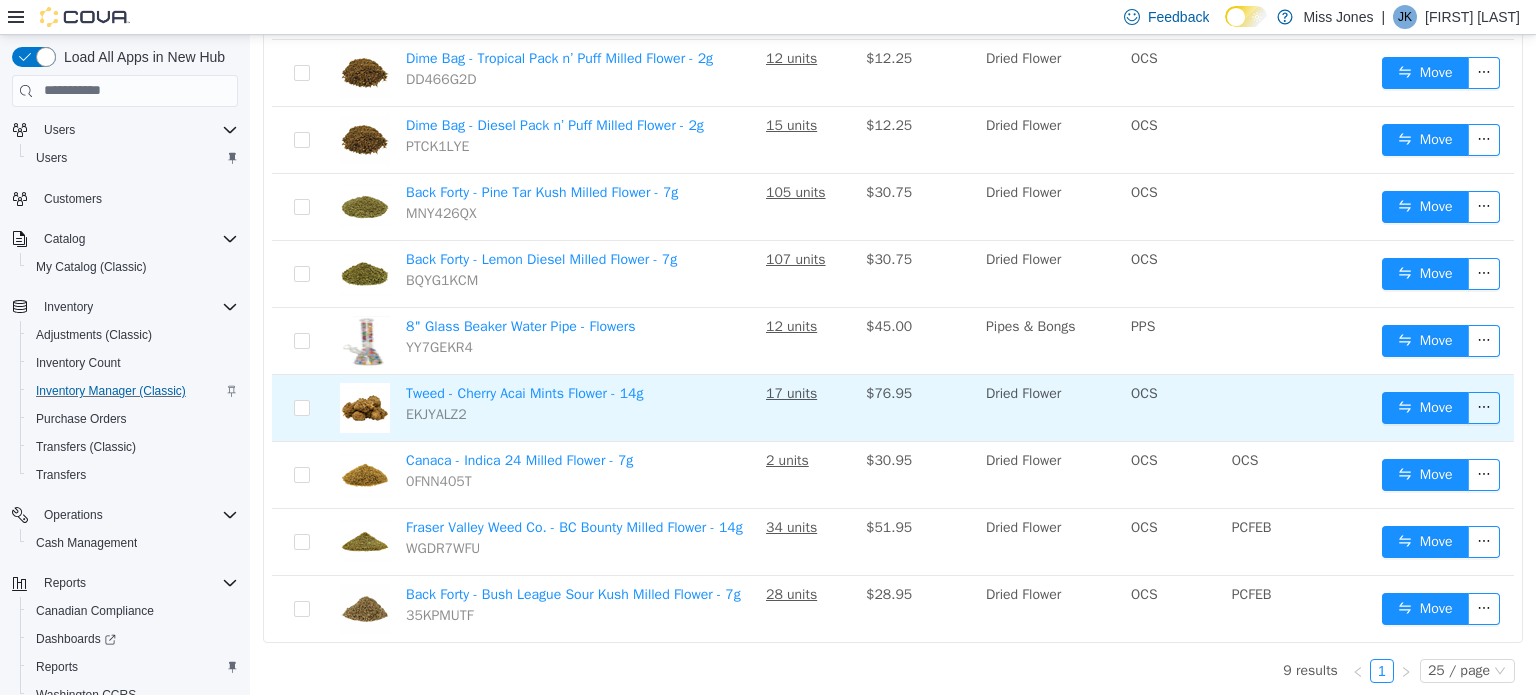 scroll, scrollTop: 300, scrollLeft: 0, axis: vertical 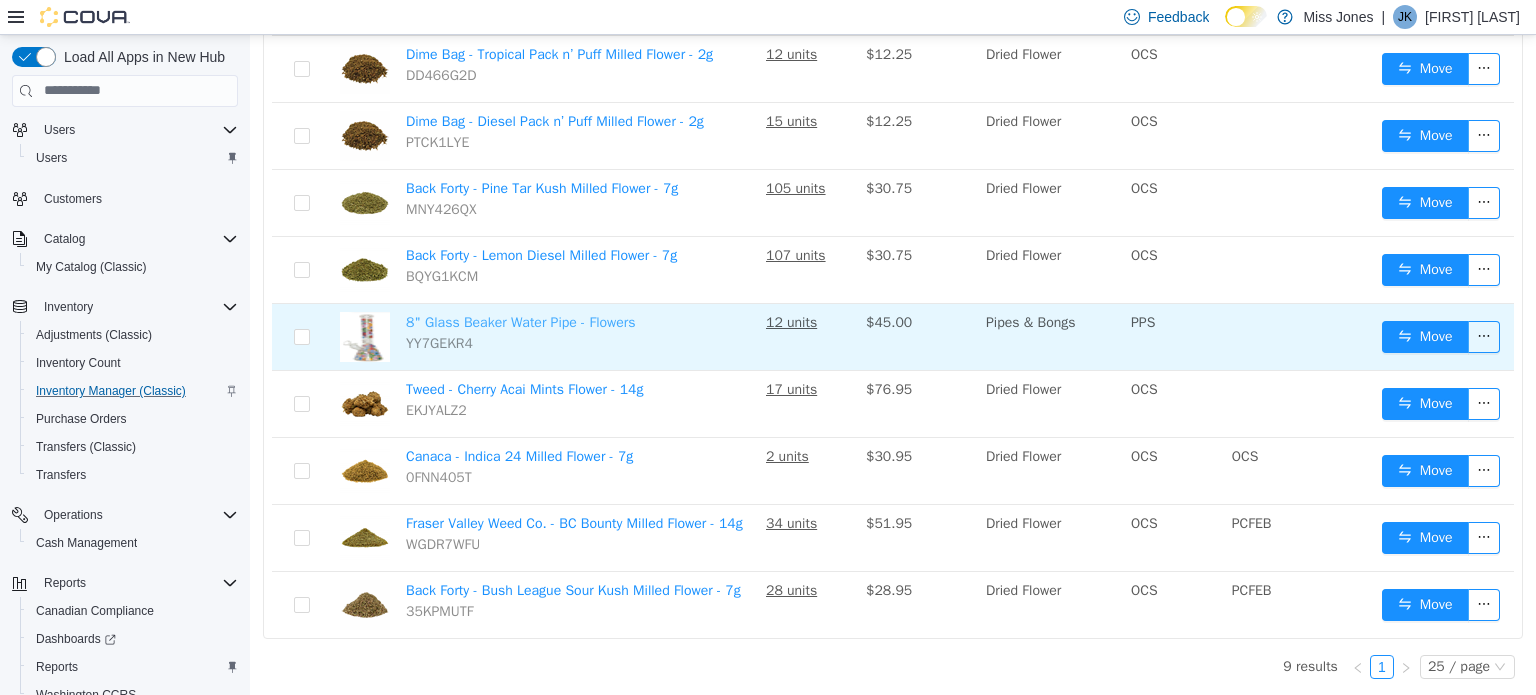 click on "8" Glass Beaker Water Pipe - Flowers" at bounding box center (521, 321) 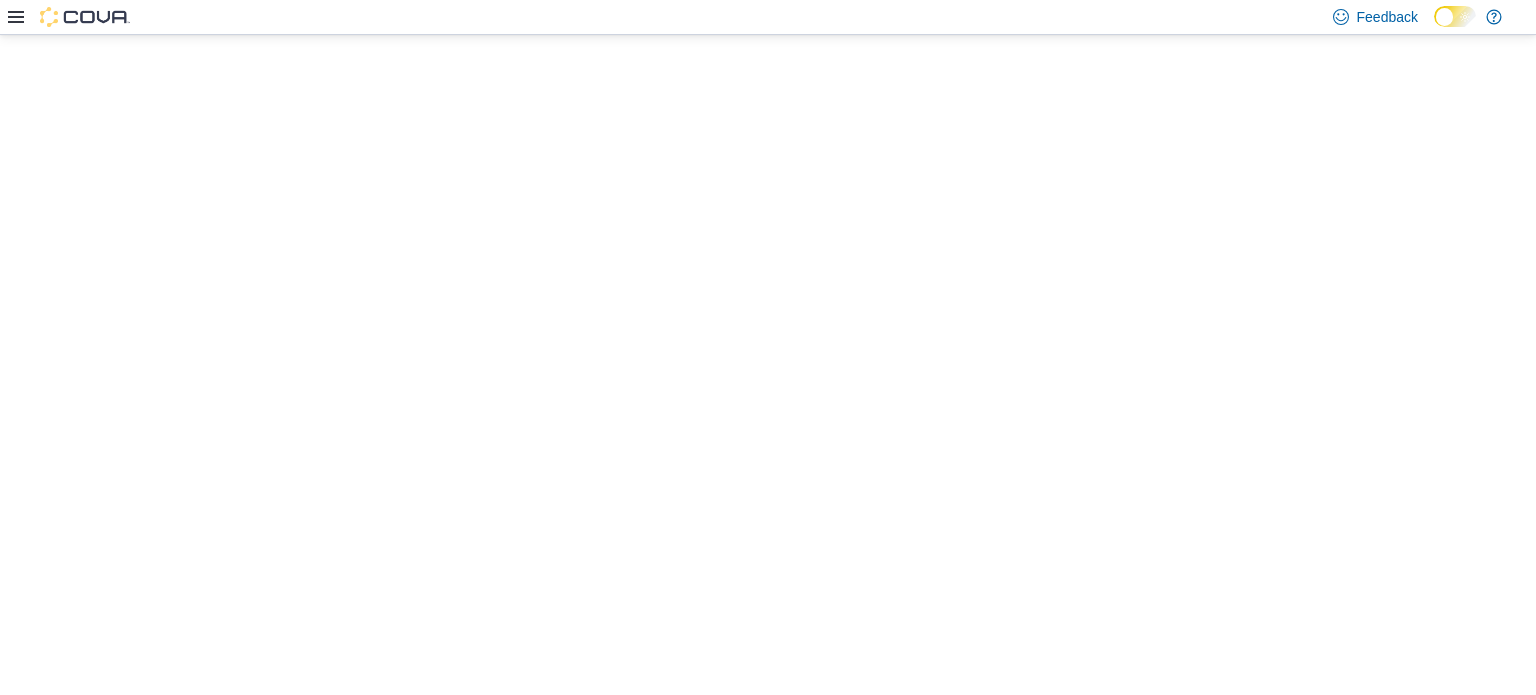 scroll, scrollTop: 0, scrollLeft: 0, axis: both 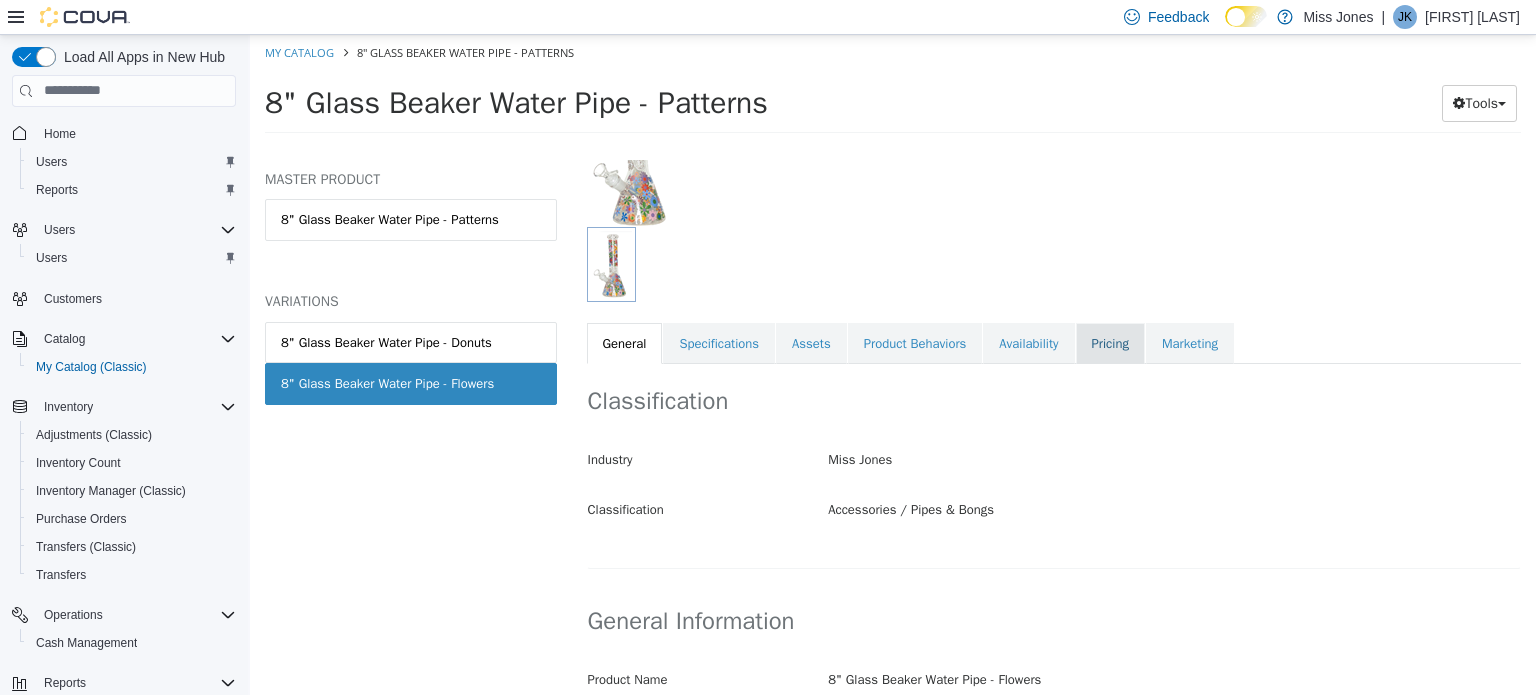 click on "Pricing" at bounding box center (1110, 343) 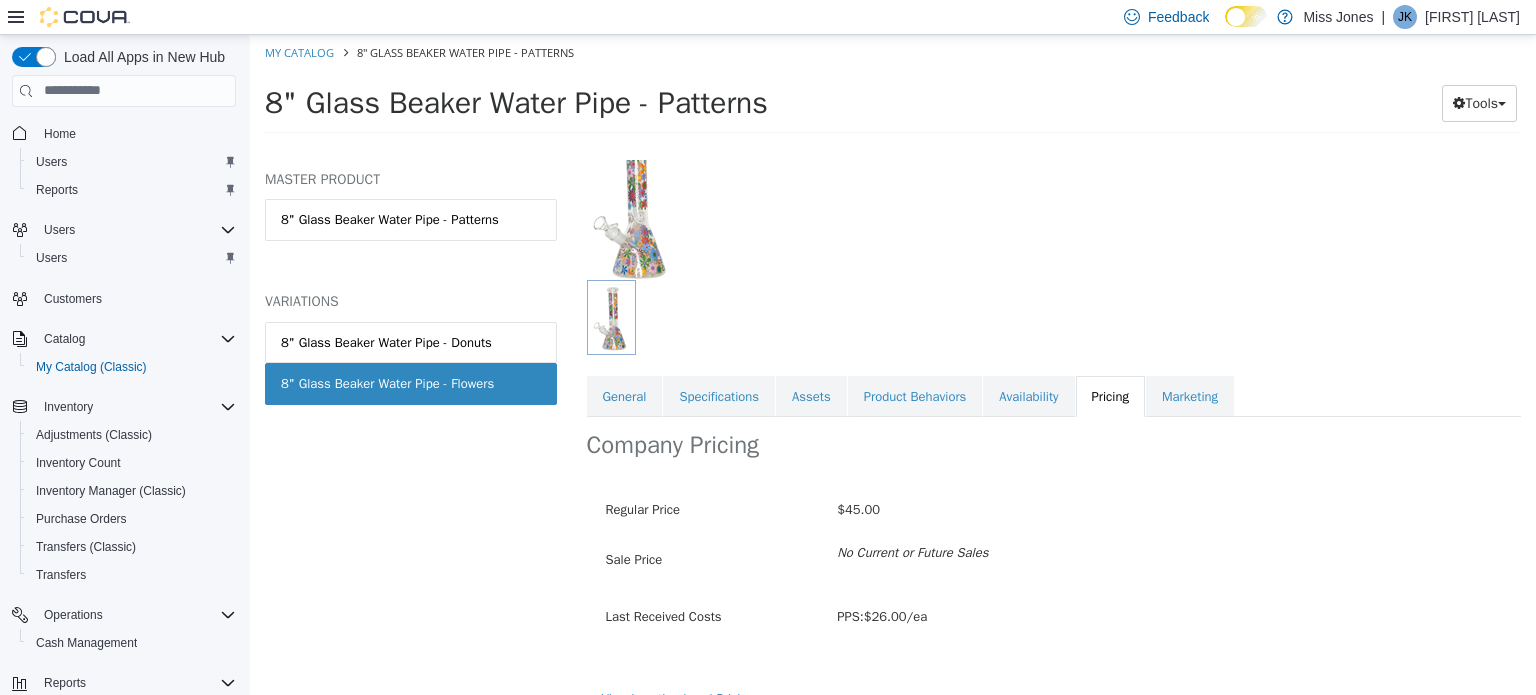 scroll, scrollTop: 173, scrollLeft: 0, axis: vertical 